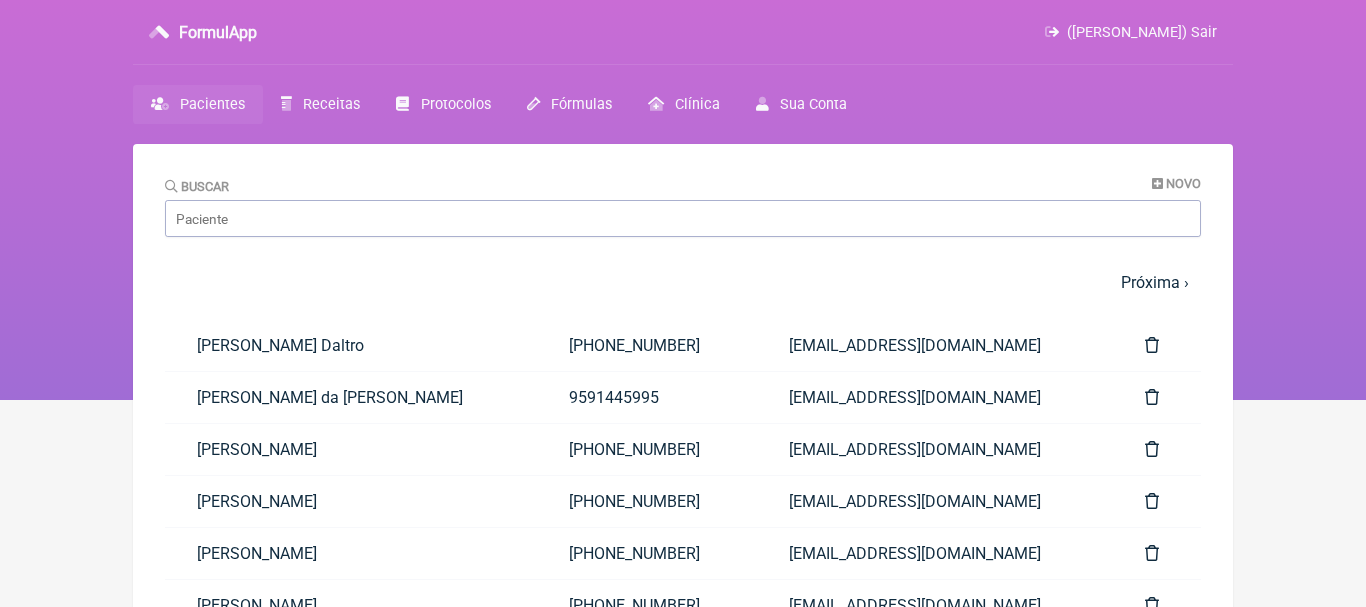 scroll, scrollTop: 0, scrollLeft: 0, axis: both 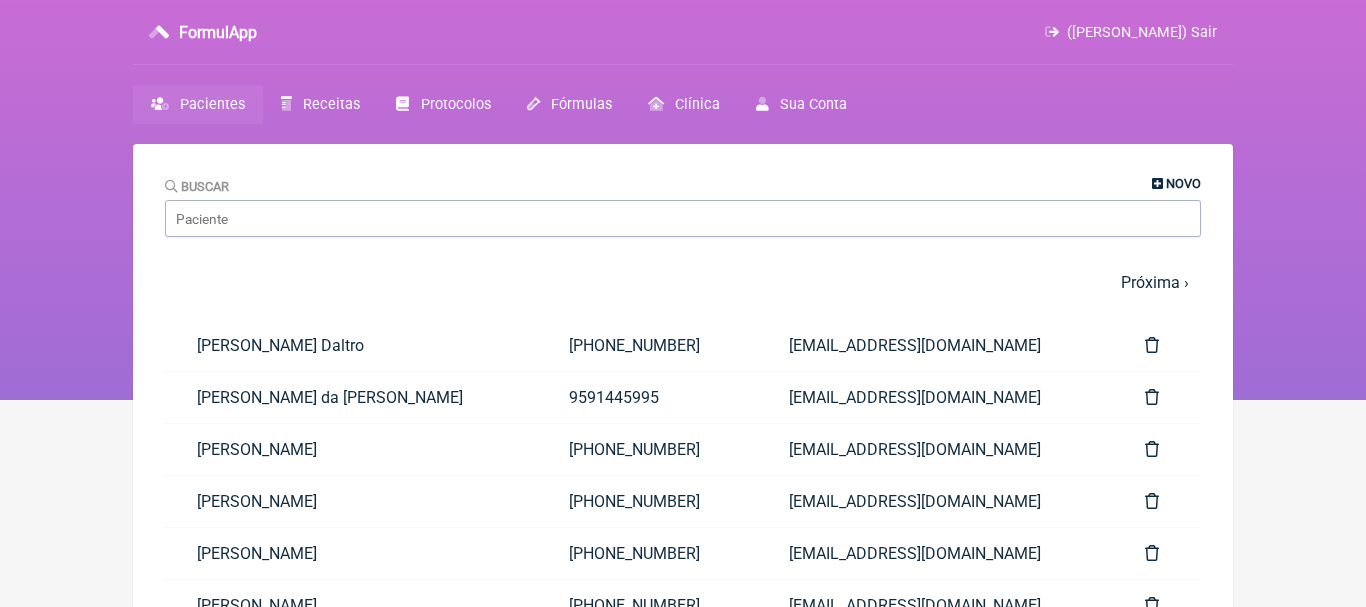 click on "Novo" at bounding box center (1183, 183) 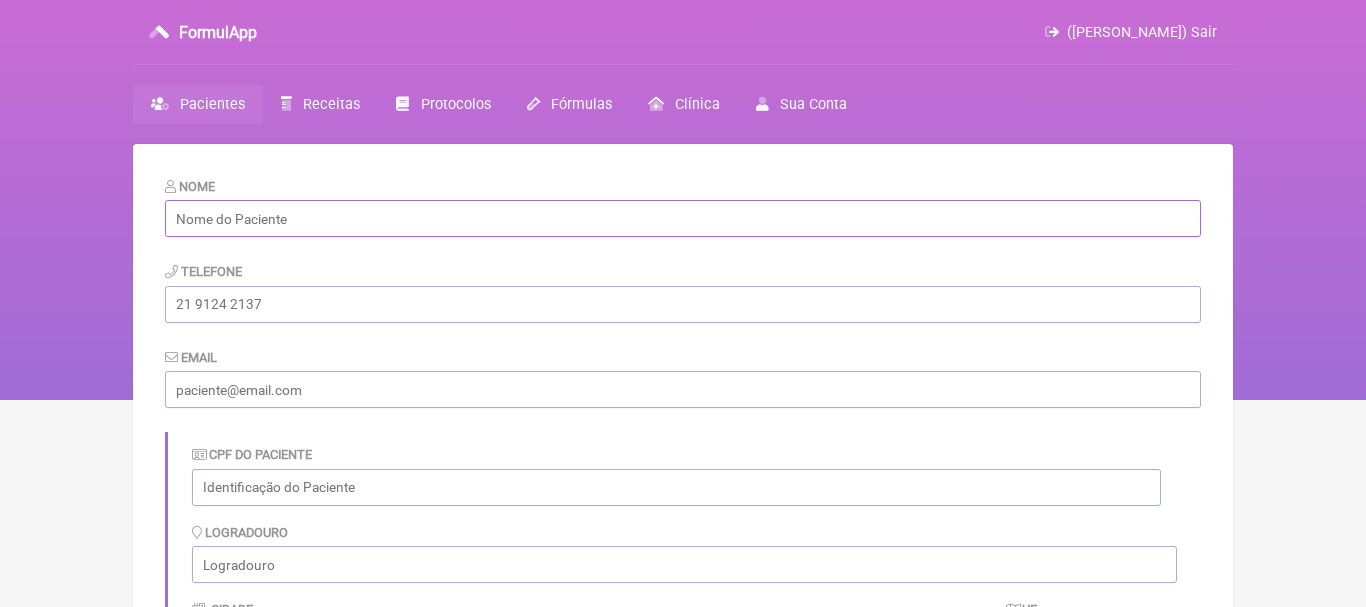click at bounding box center (683, 218) 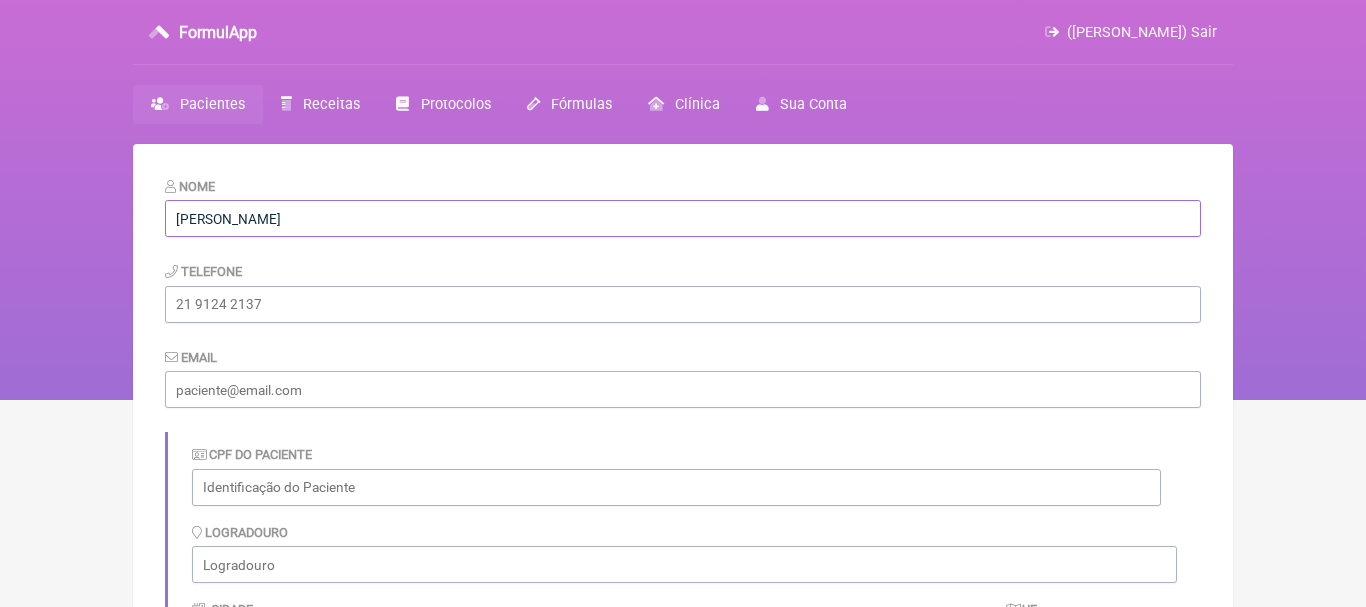 type on "[PERSON_NAME]" 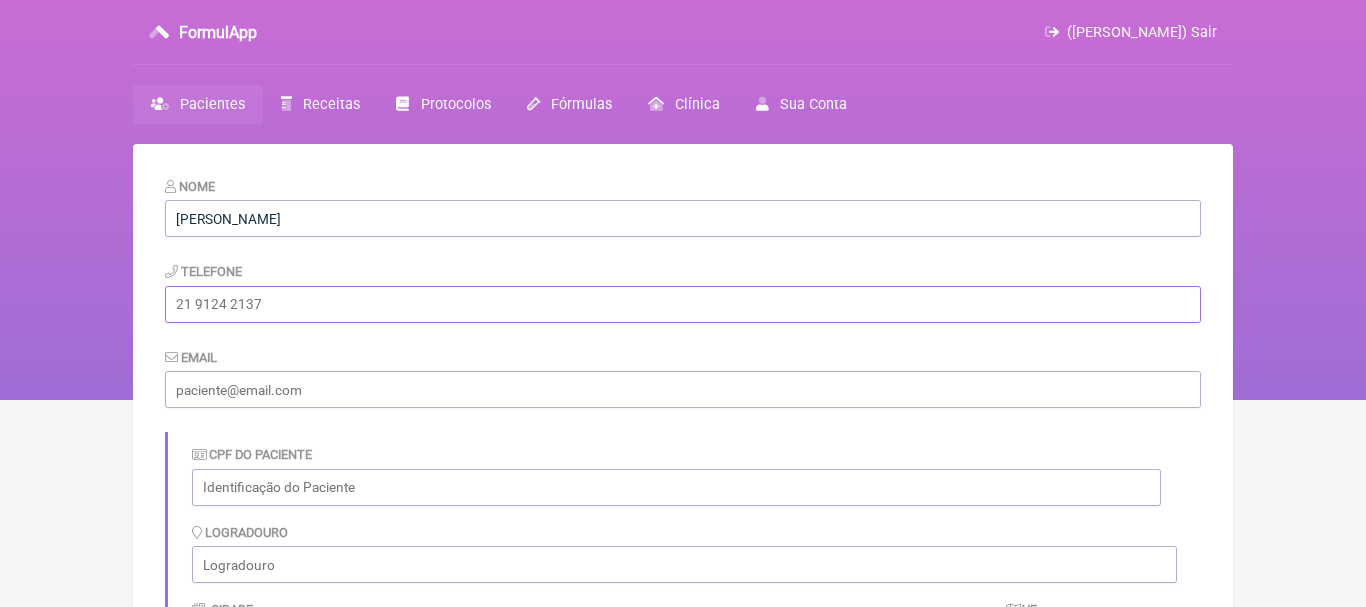 click at bounding box center (683, 304) 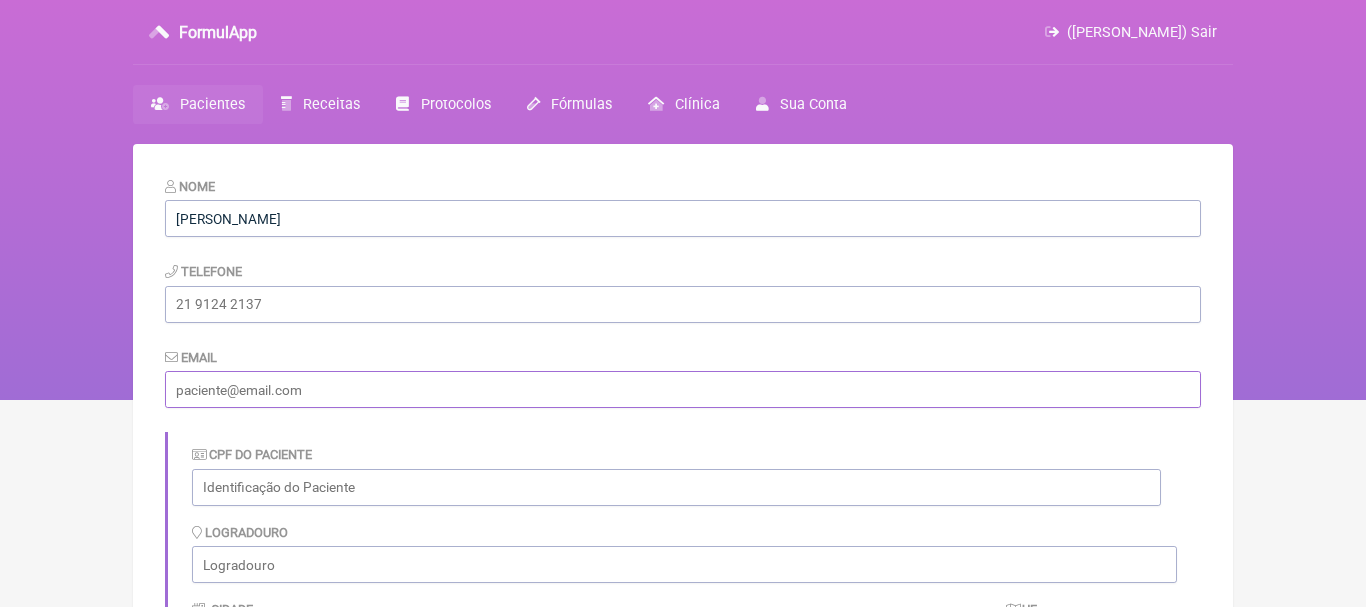 paste on "[EMAIL_ADDRESS][DOMAIN_NAME]" 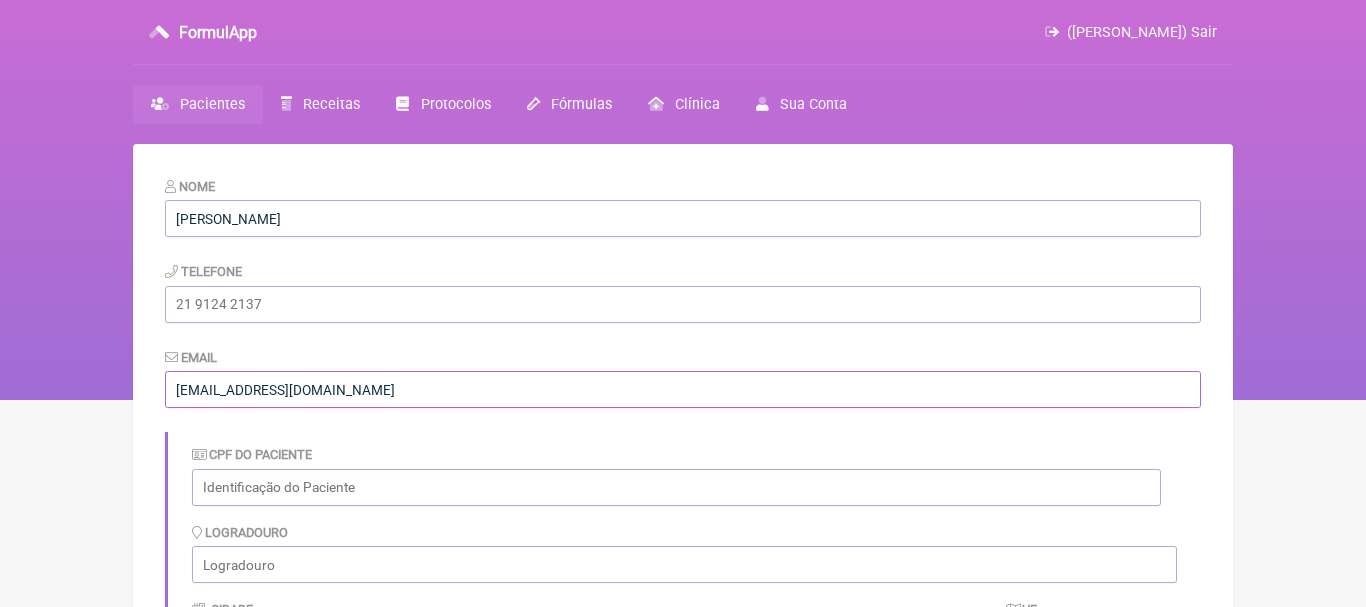 type on "[EMAIL_ADDRESS][DOMAIN_NAME]" 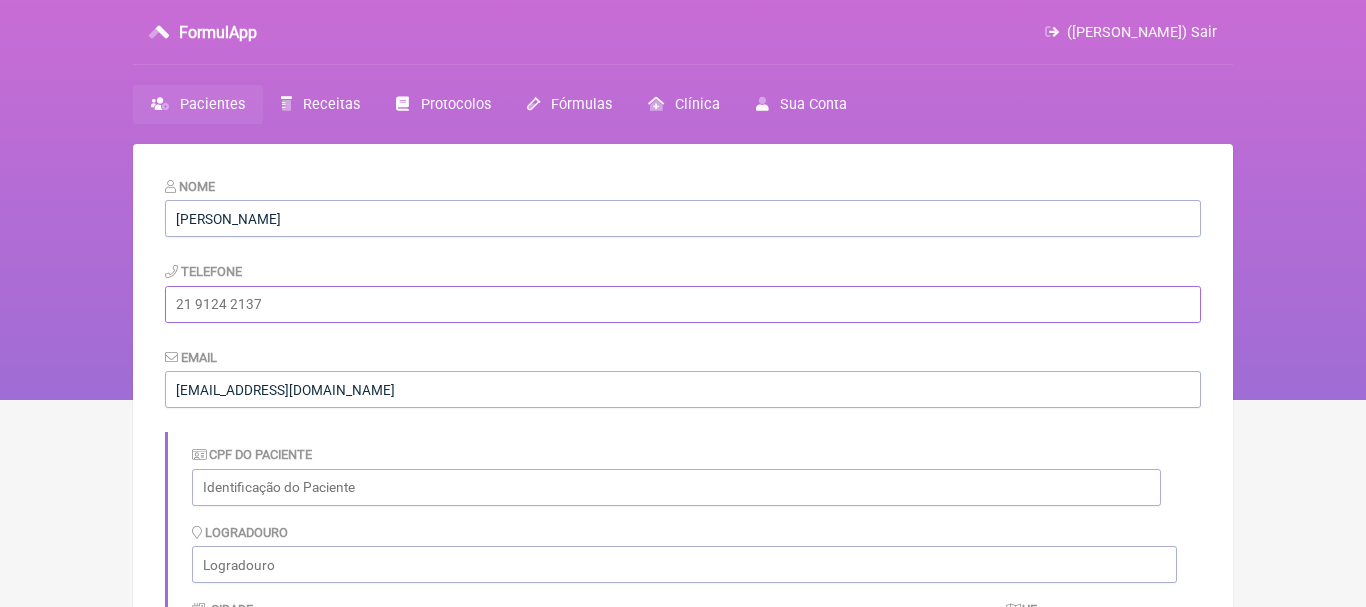 click at bounding box center (683, 304) 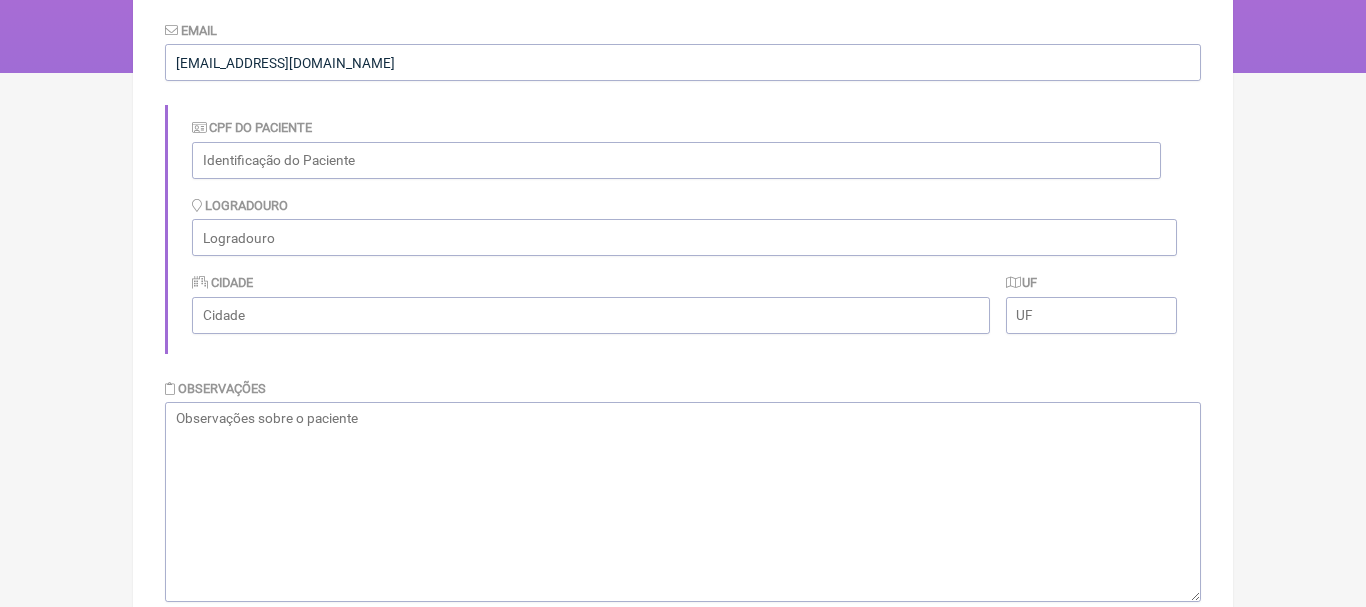 scroll, scrollTop: 328, scrollLeft: 0, axis: vertical 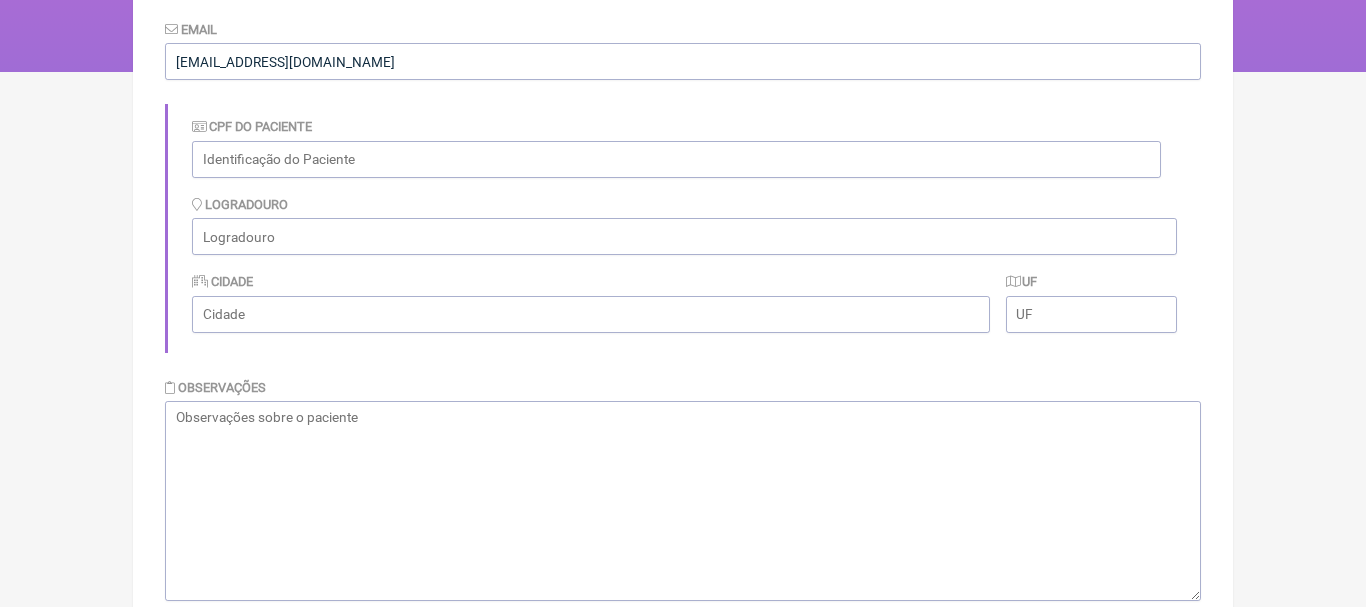 type on "[PHONE_NUMBER]" 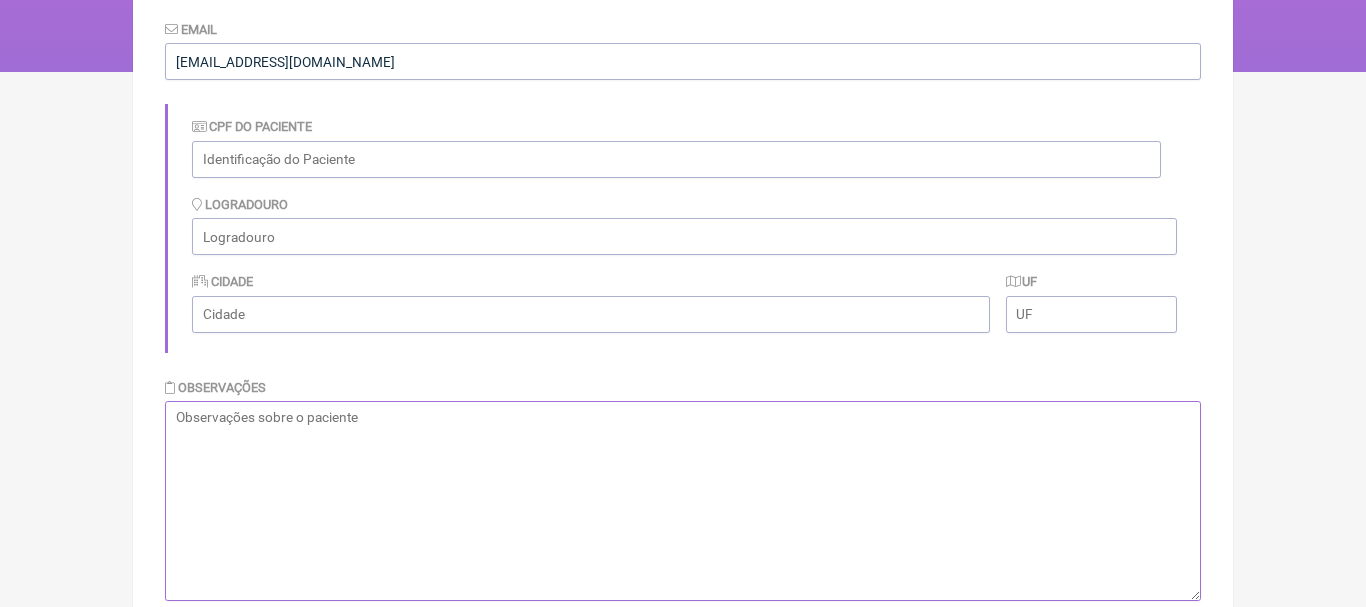 click at bounding box center [683, 501] 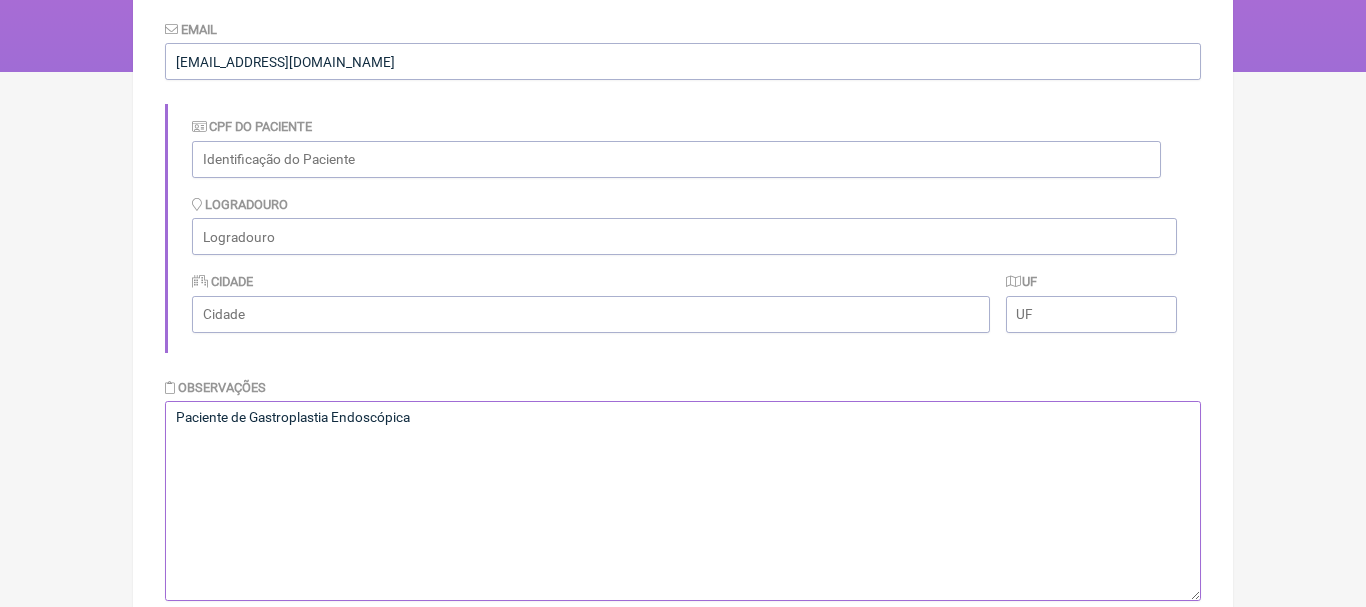 scroll, scrollTop: 447, scrollLeft: 0, axis: vertical 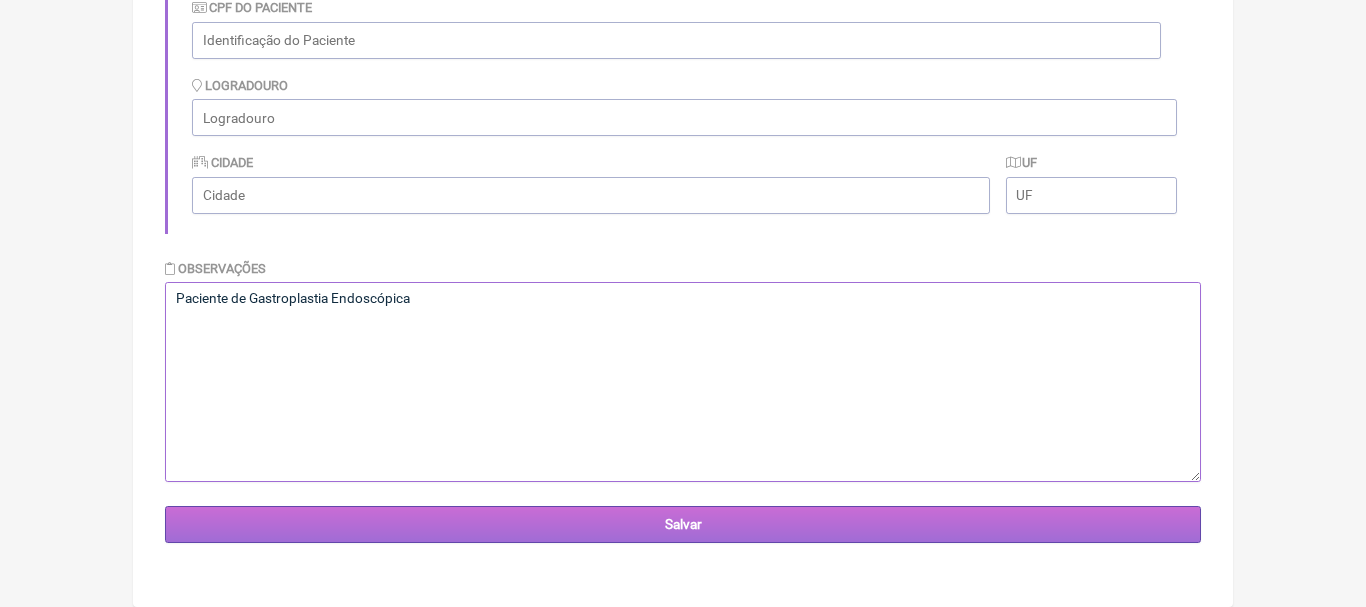type on "Paciente de Gastroplastia Endoscópica" 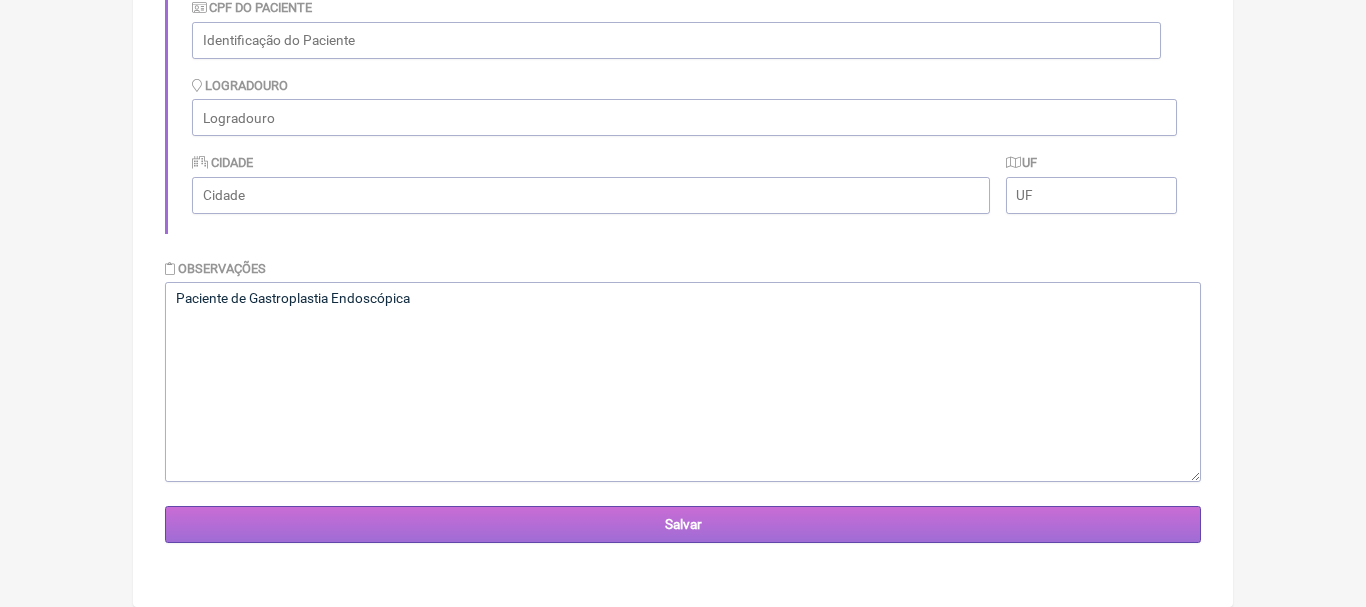 click on "Salvar" at bounding box center [683, 524] 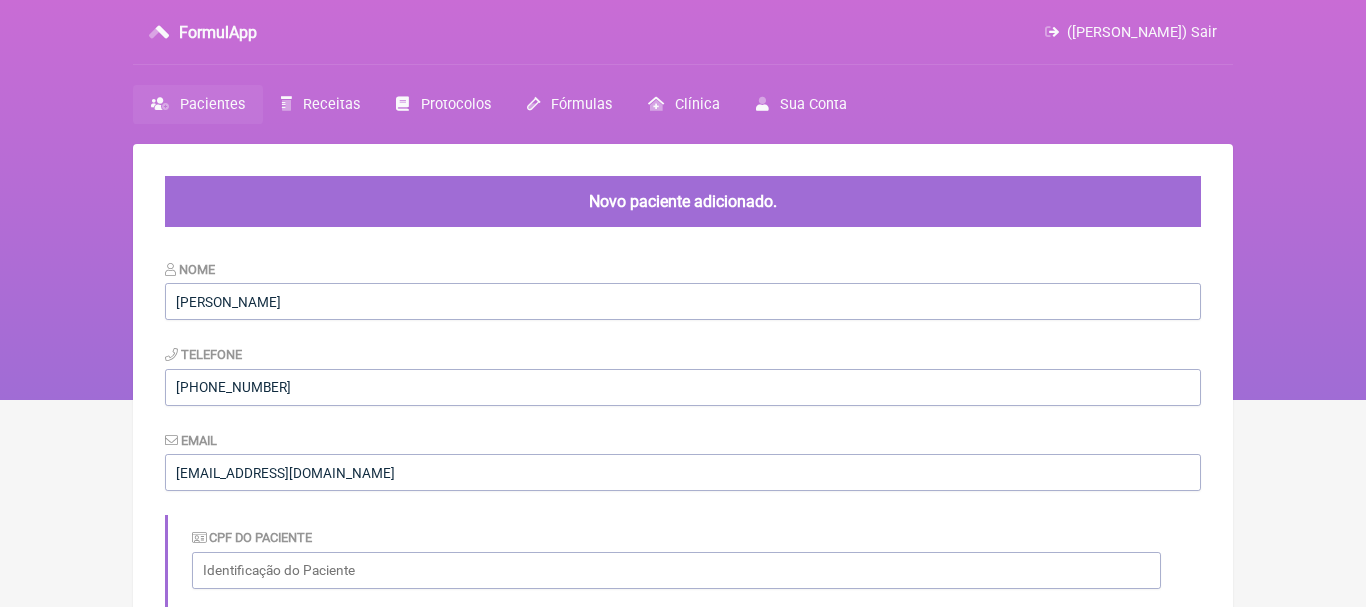 scroll, scrollTop: 0, scrollLeft: 0, axis: both 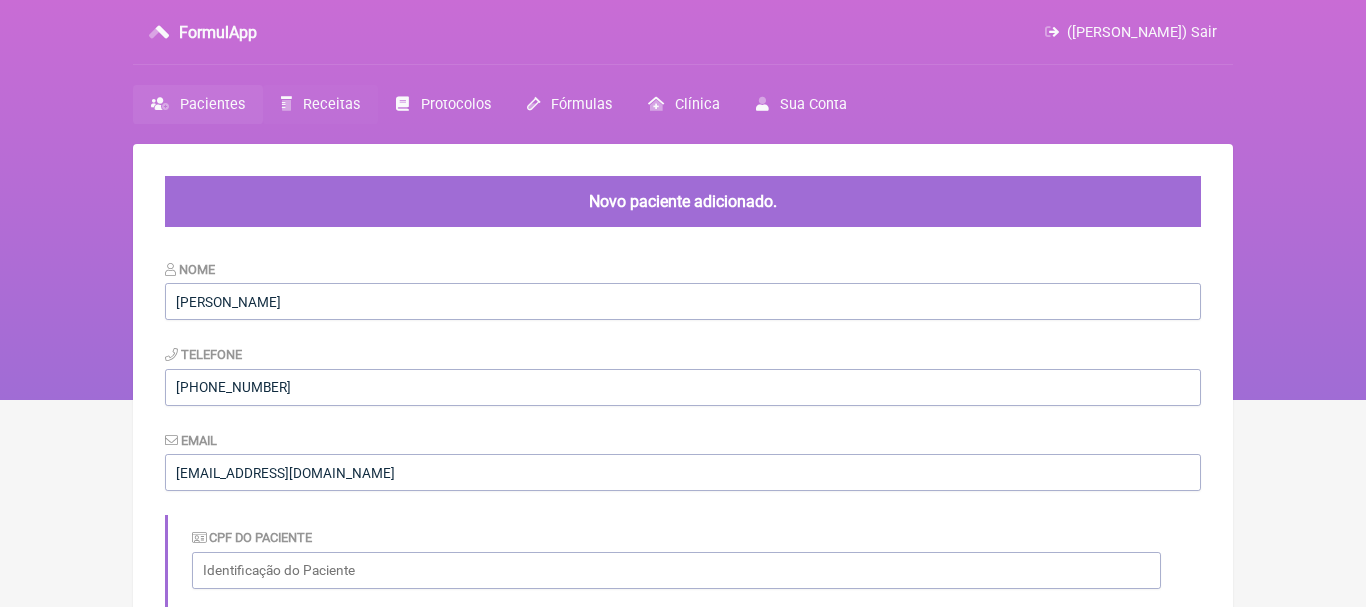 click on "Receitas" at bounding box center [331, 104] 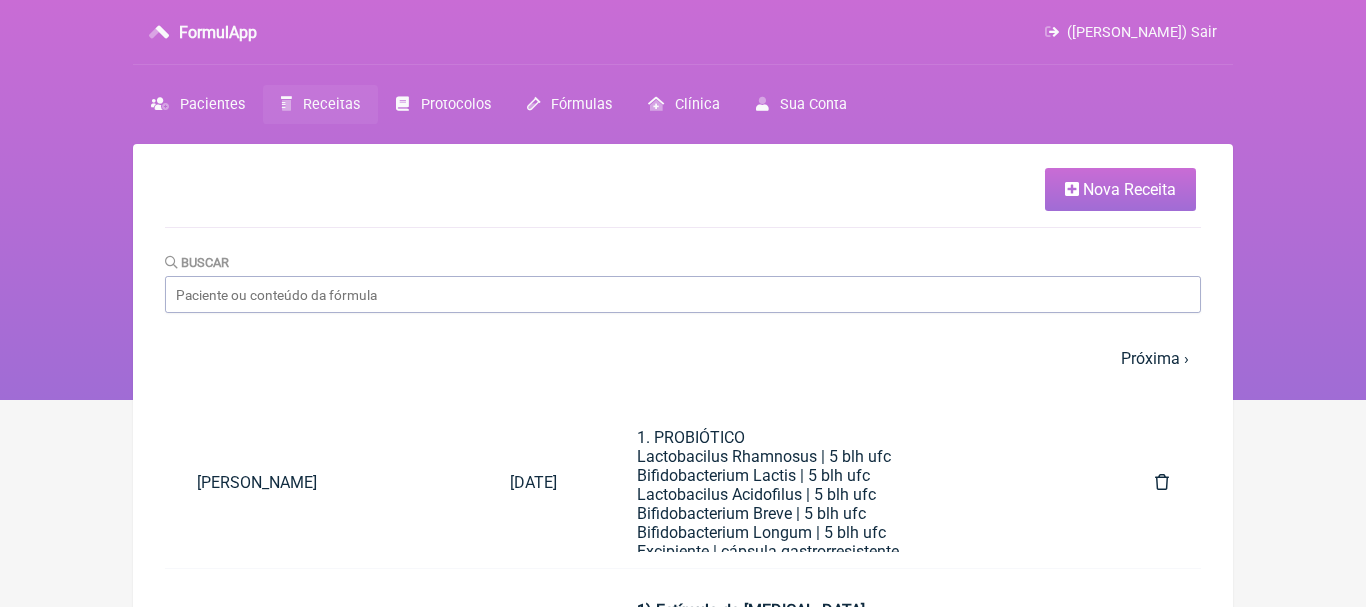 click on "Nova Receita" at bounding box center [1129, 189] 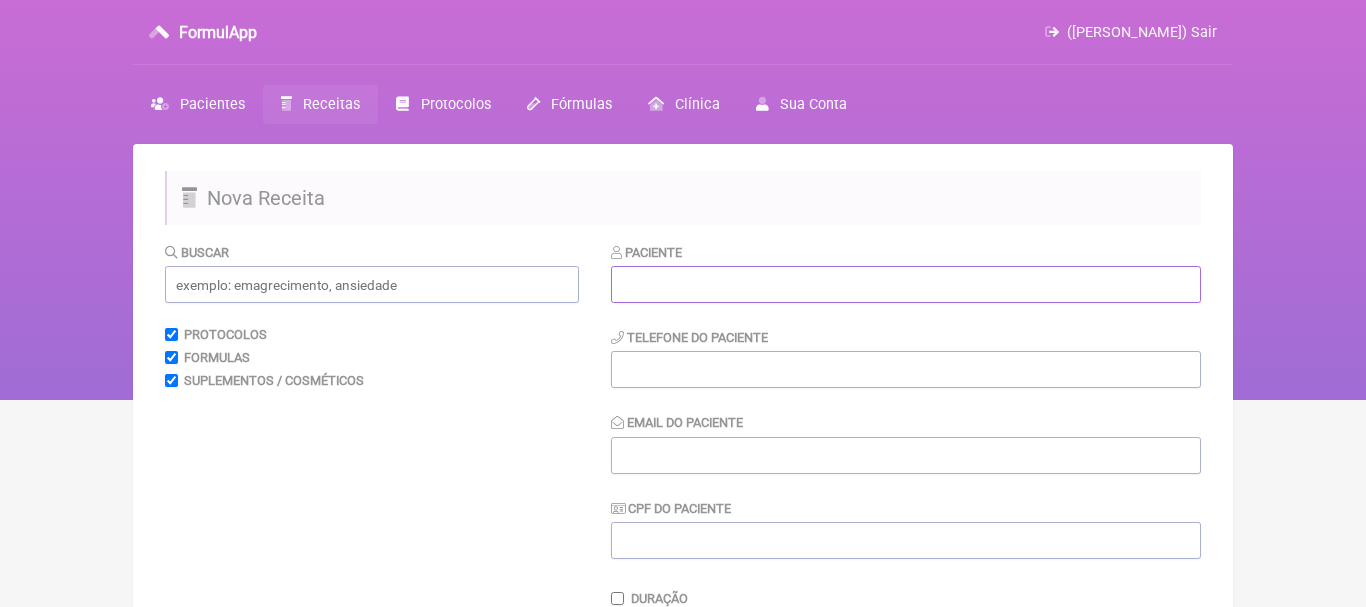 click at bounding box center (906, 284) 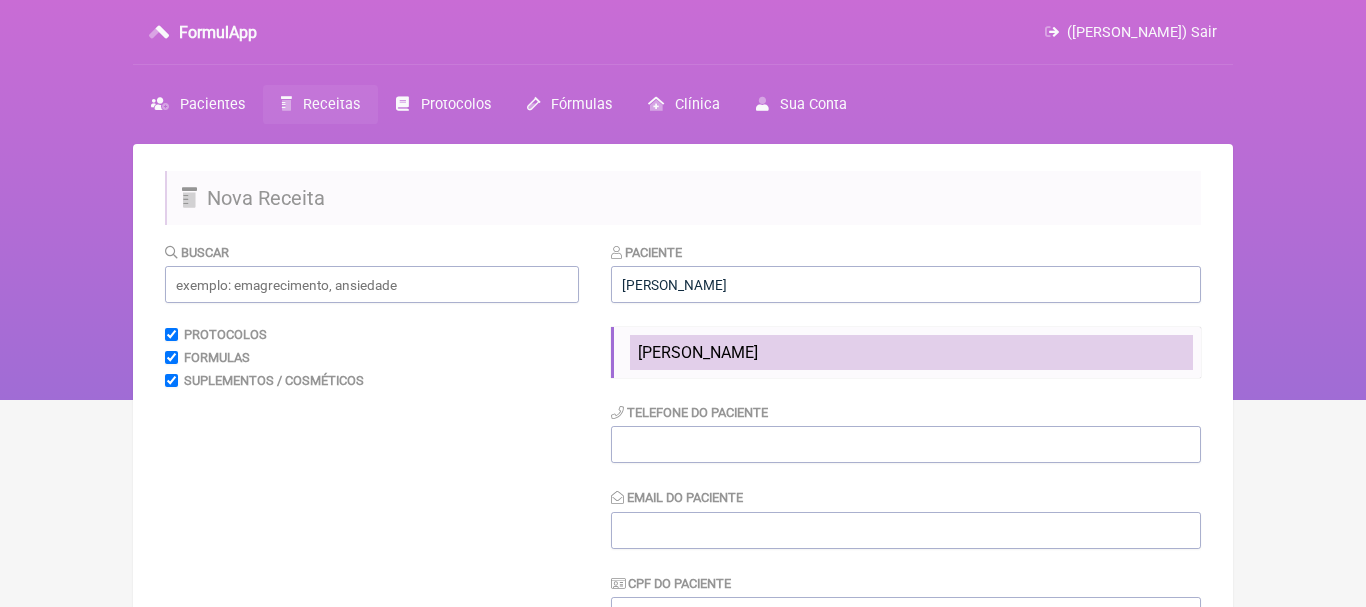 click on "[PERSON_NAME]" at bounding box center (698, 352) 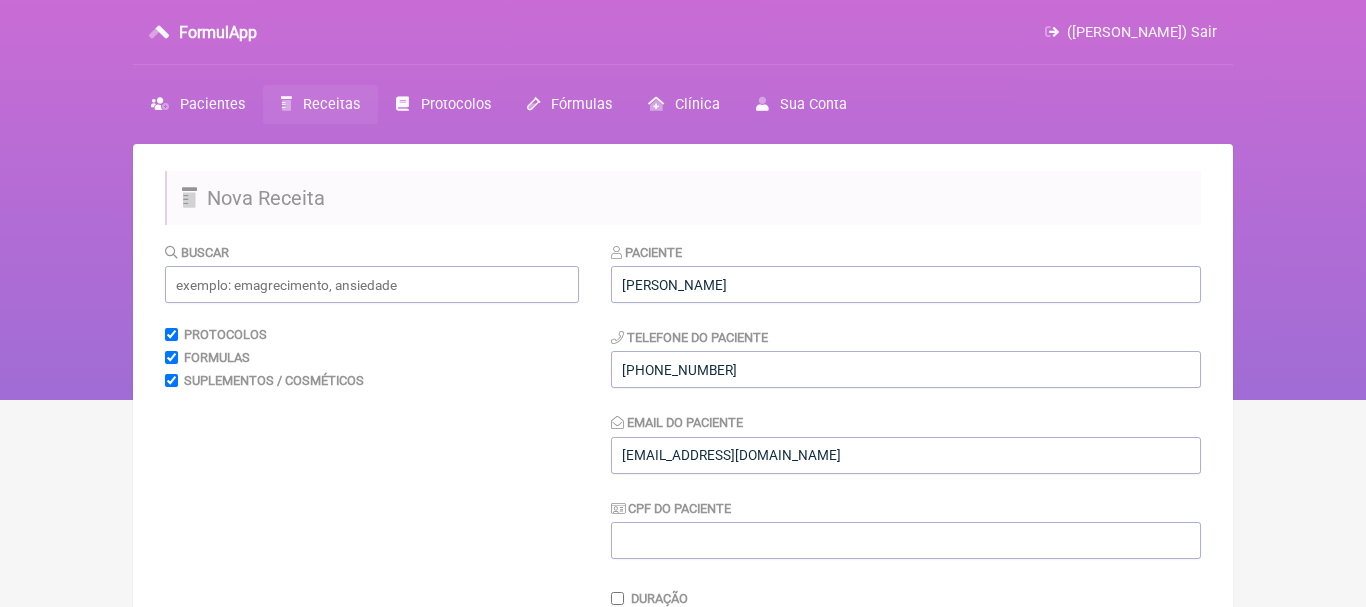 type on "[PERSON_NAME]" 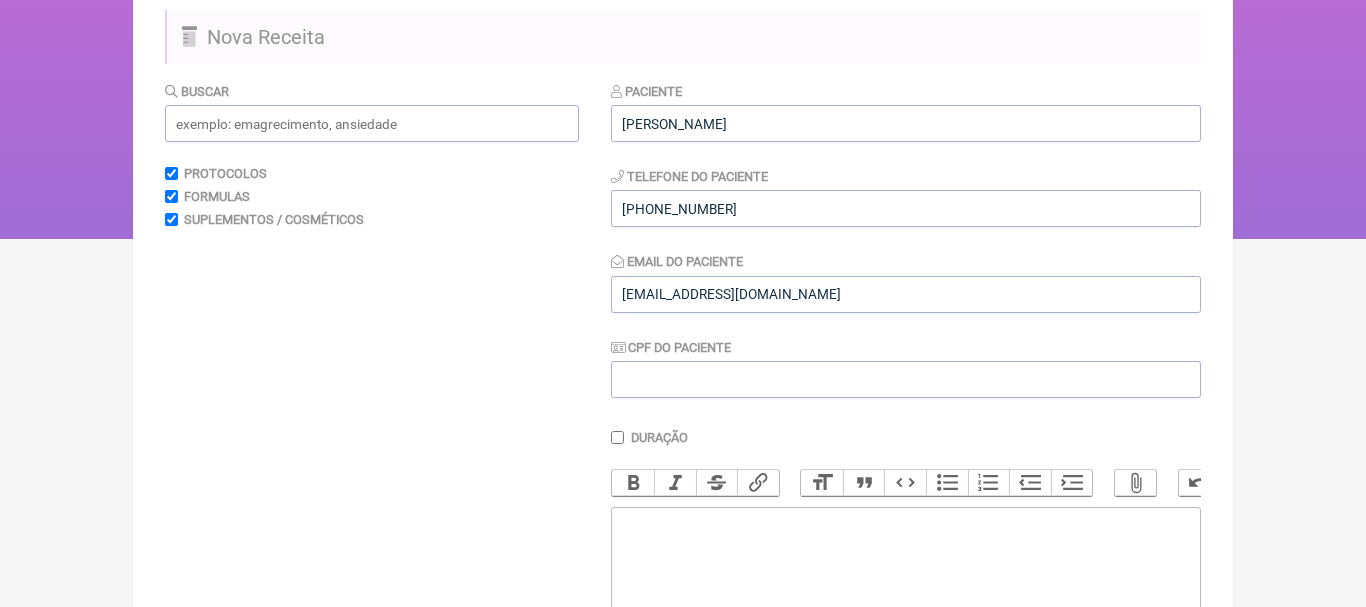 scroll, scrollTop: 159, scrollLeft: 0, axis: vertical 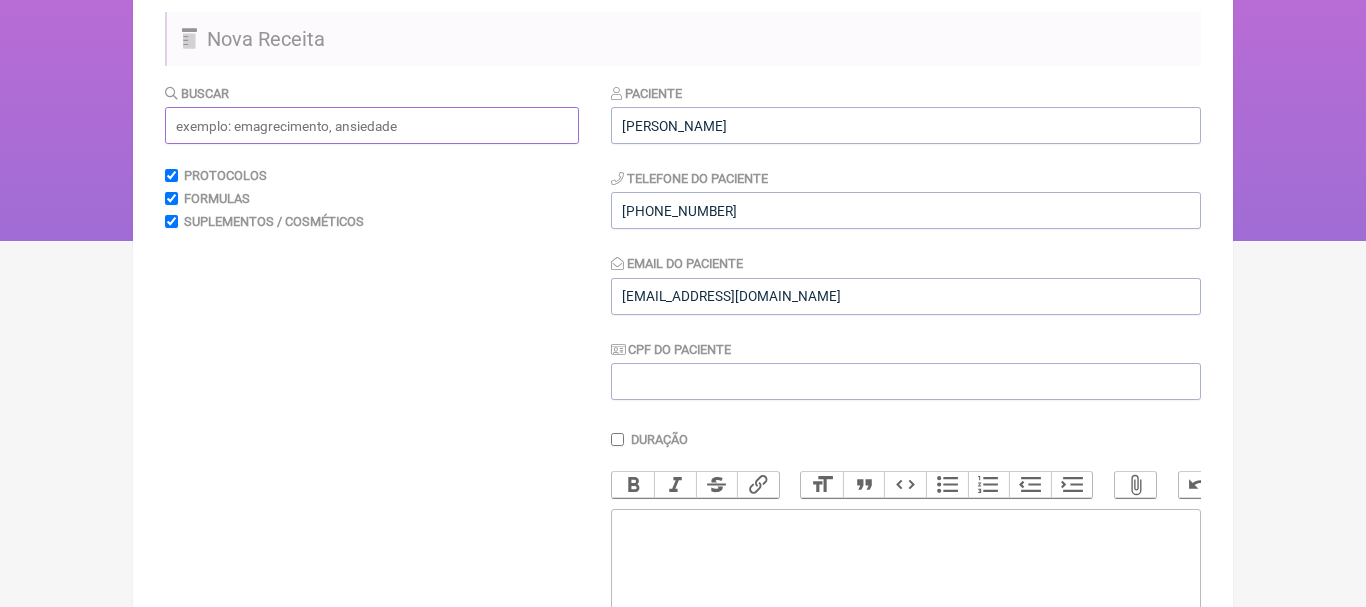 click at bounding box center [372, 125] 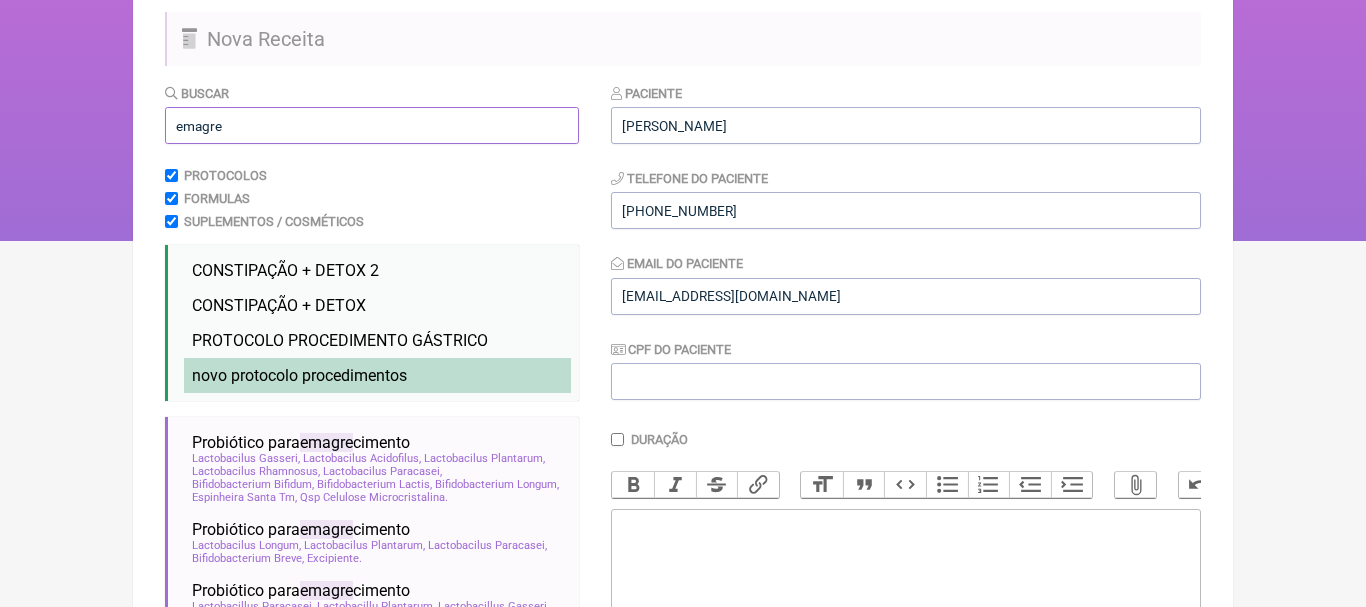 type on "emagre" 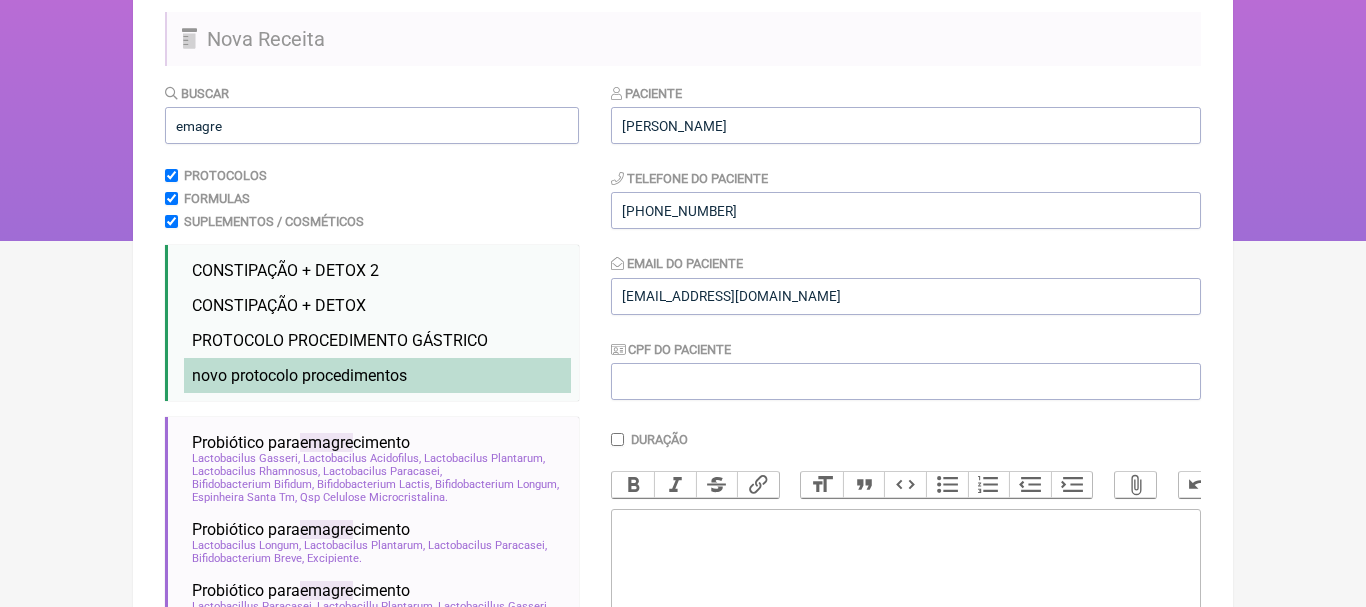 click on "novo protocolo procedimentos" at bounding box center (299, 375) 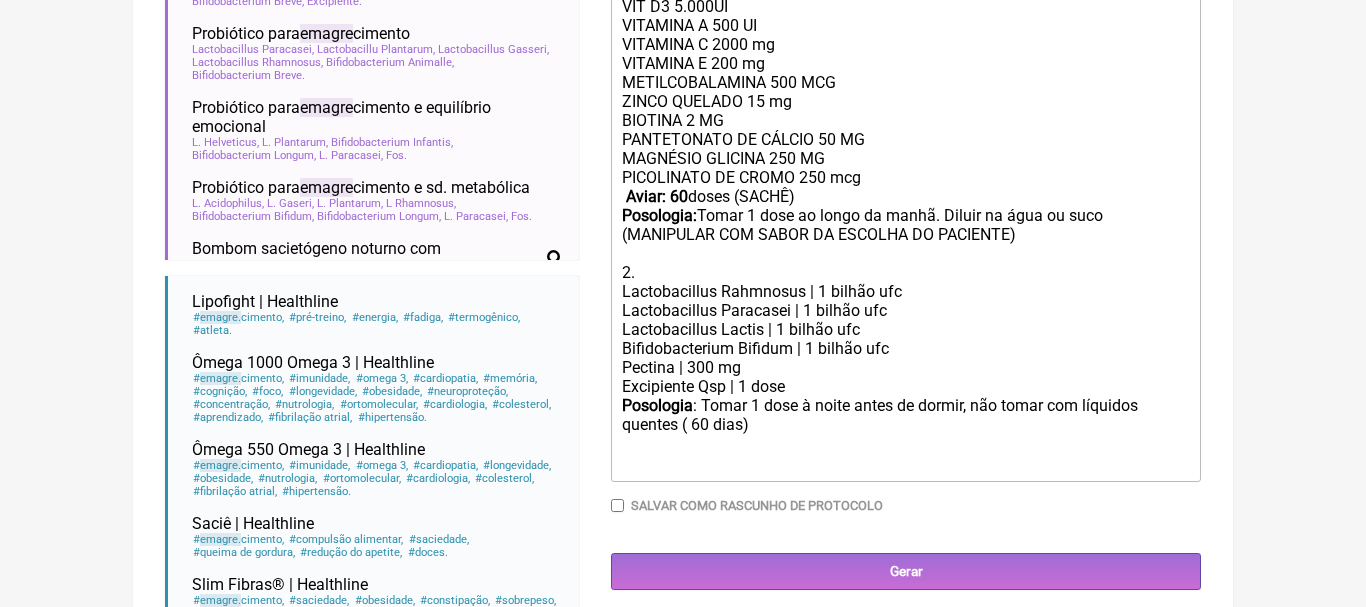 scroll, scrollTop: 723, scrollLeft: 0, axis: vertical 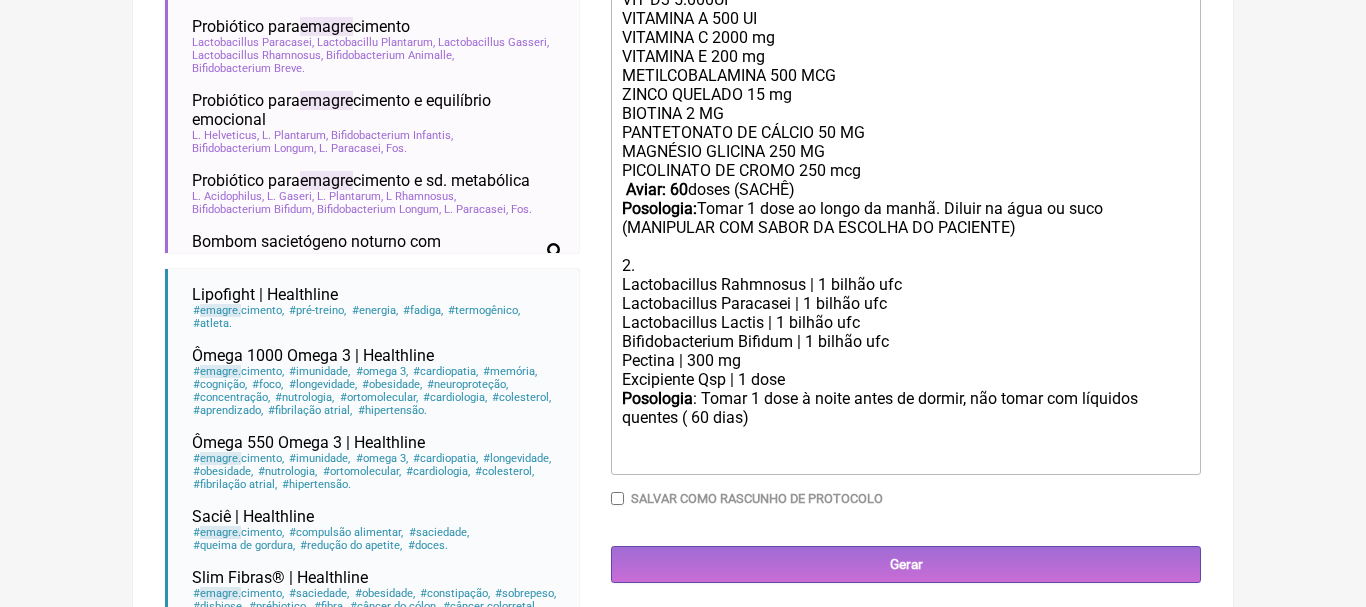 click on "PANTETONATO DE CÁLCIO 50 MG MAGNÉSIO GLICINA 250 MG PICOLINATO DE CROMO 250 mcg   Aviar: 60  doses (SACHÊ)   Posologia:  Tomar 1 dose ao longo da manhã. Diluir na água ou suco (MANIPULAR COM SABOR DA ESCOLHA DO PACIENTE)  2." 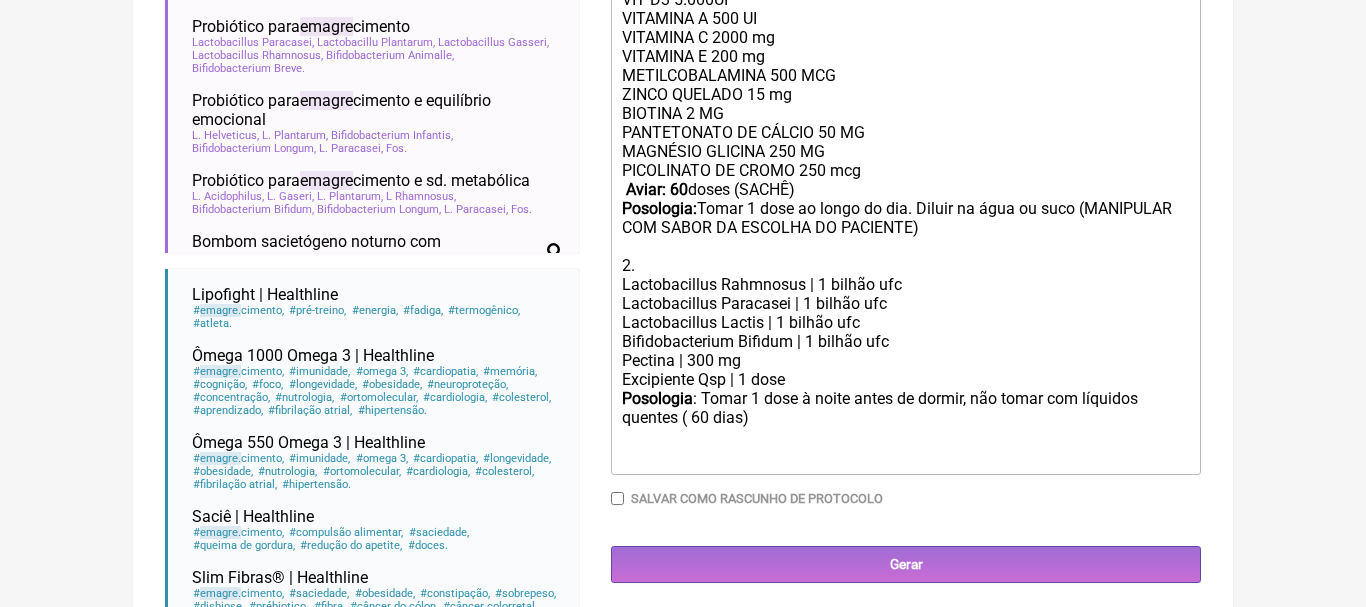 click on "PANTETONATO DE CÁLCIO 50 MG MAGNÉSIO GLICINA 250 MG PICOLINATO DE CROMO 250 mcg   Aviar: 60  doses (SACHÊ)   Posologia:  Tomar 1 dose ao longo do dia. Diluir na água ou suco (MANIPULAR COM SABOR DA ESCOLHA DO PACIENTE)  2." 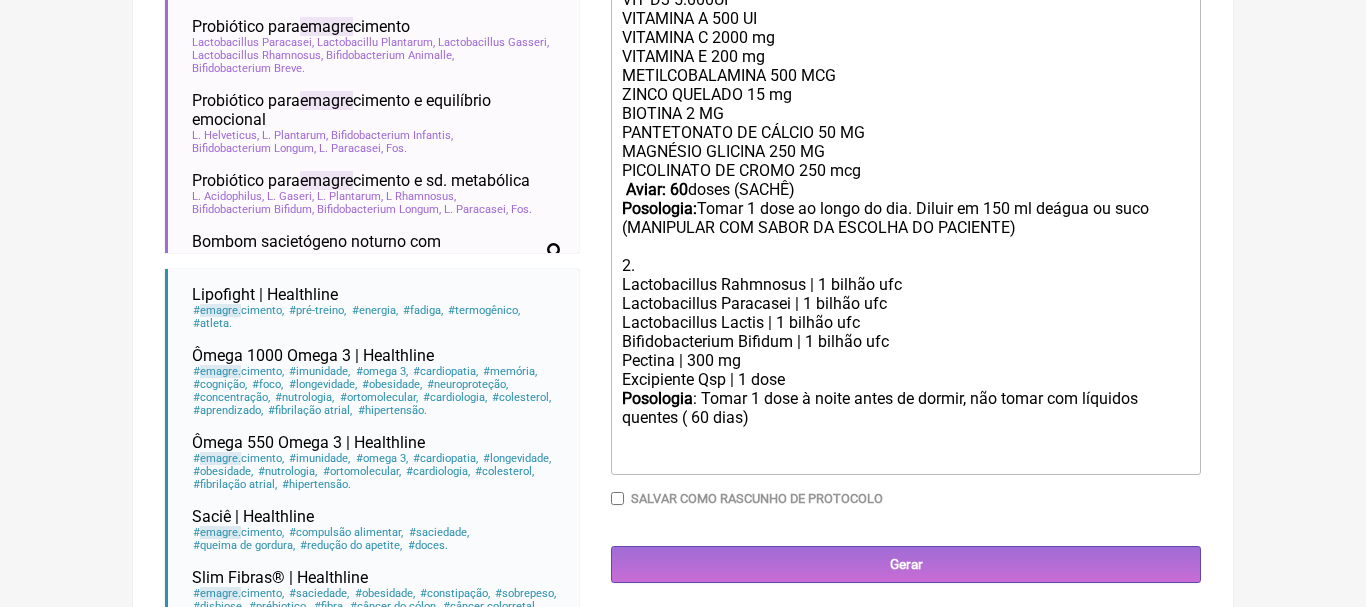 type on "<div>1. MULTIVITAMÍNICO<br><br>VIT D3 5.000UI<br>VITAMINA A 500 UI<br>&nbsp;VITAMINA C 2000 mg<br>&nbsp;VITAMINA E 200 mg<br>&nbsp;METILCOBALAMINA 500 MCG<br>&nbsp;ZINCO QUELADO 15 mg</div><div>BIOTINA 2 MG</div><div>PANTETONATO DE CÁLCIO 50 MG<br>MAGNÉSIO GLICINA 250 MG<br>PICOLINATO DE CROMO 250 mcg<br>&nbsp;<strong>Aviar: 60</strong> doses (SACHÊ)<br> <strong>Posologia: </strong>Tomar 1 dose ao longo do dia. Diluir em 150 ml de água ou suco (MANIPULAR COM SABOR DA ESCOLHA DO PACIENTE)&nbsp;<br><br>2.&nbsp;</div><div>Lactobacillus Rahmnosus | 1 bilhão ufc</div><div>Lactobacillus Paracasei | 1 bilhão ufc</div><div>Lactobacillus Lactis | 1 bilhão ufc</div><div>Bifidobacterium Bifidum | 1 bilhão ufc</div><div>Pectina | 300 mg</div><div>Excipiente Qsp | 1 dose</div><div><strong>Posologia</strong>: Tomar 1 dose à noite antes de dormir, não tomar com líquidos quentes ㅤ( 60 dias)<br><br><br></div>" 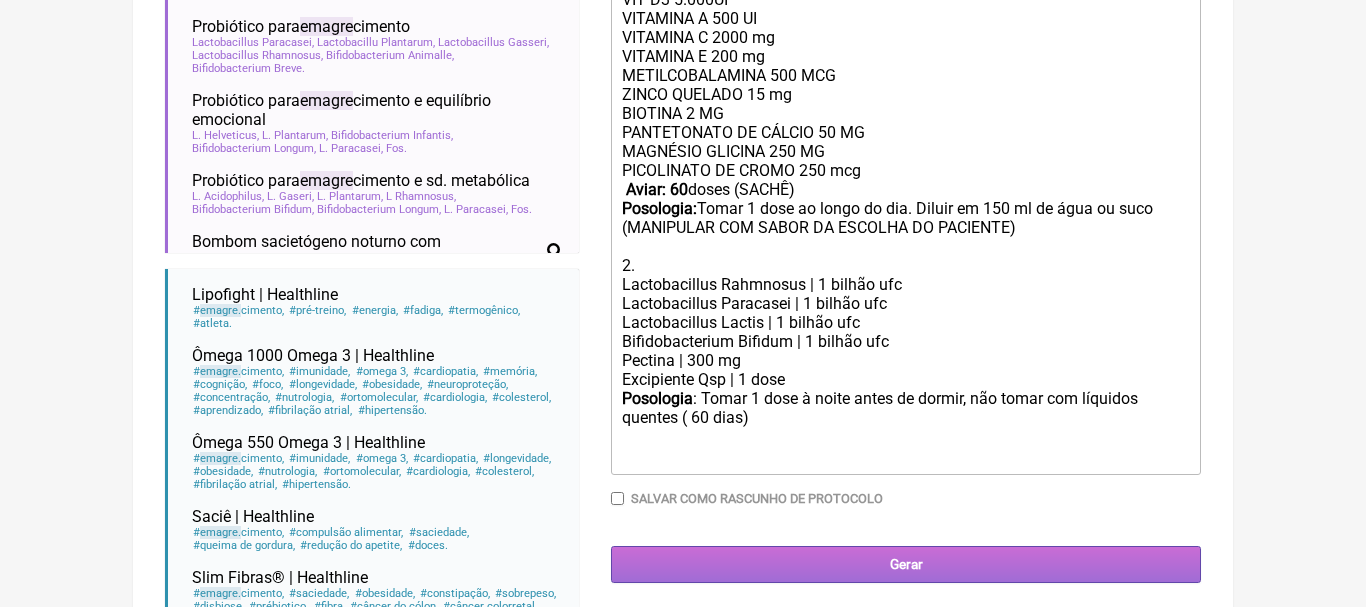 click on "Gerar" at bounding box center (906, 564) 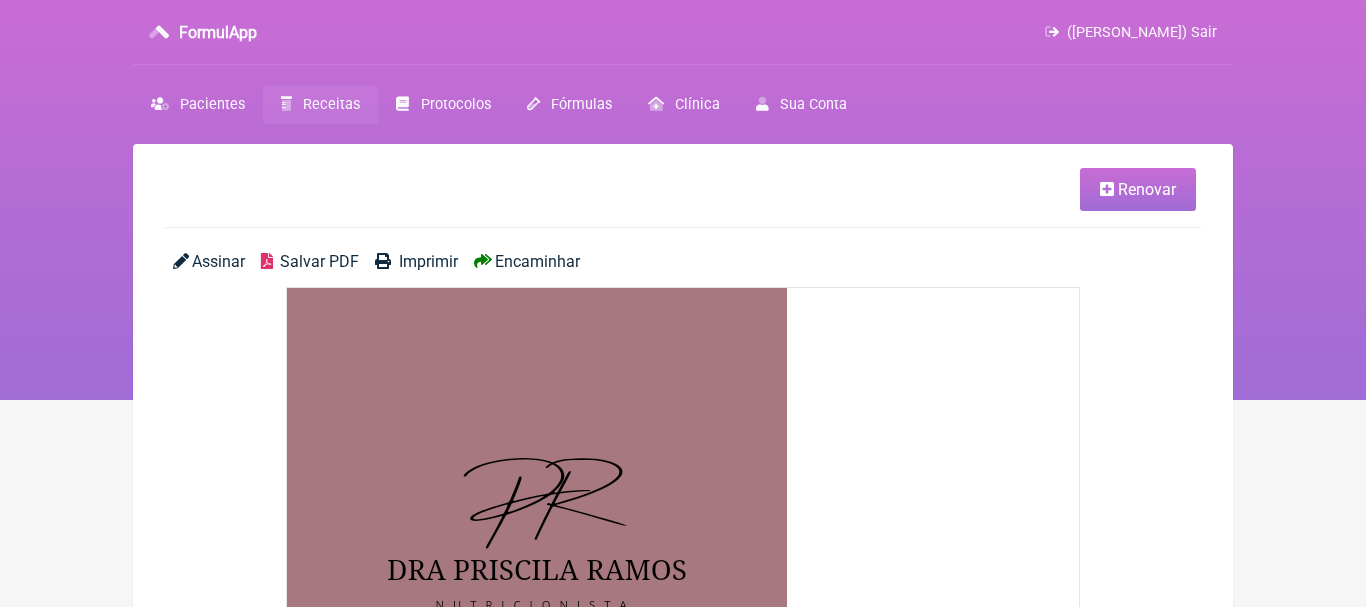 scroll, scrollTop: 0, scrollLeft: 0, axis: both 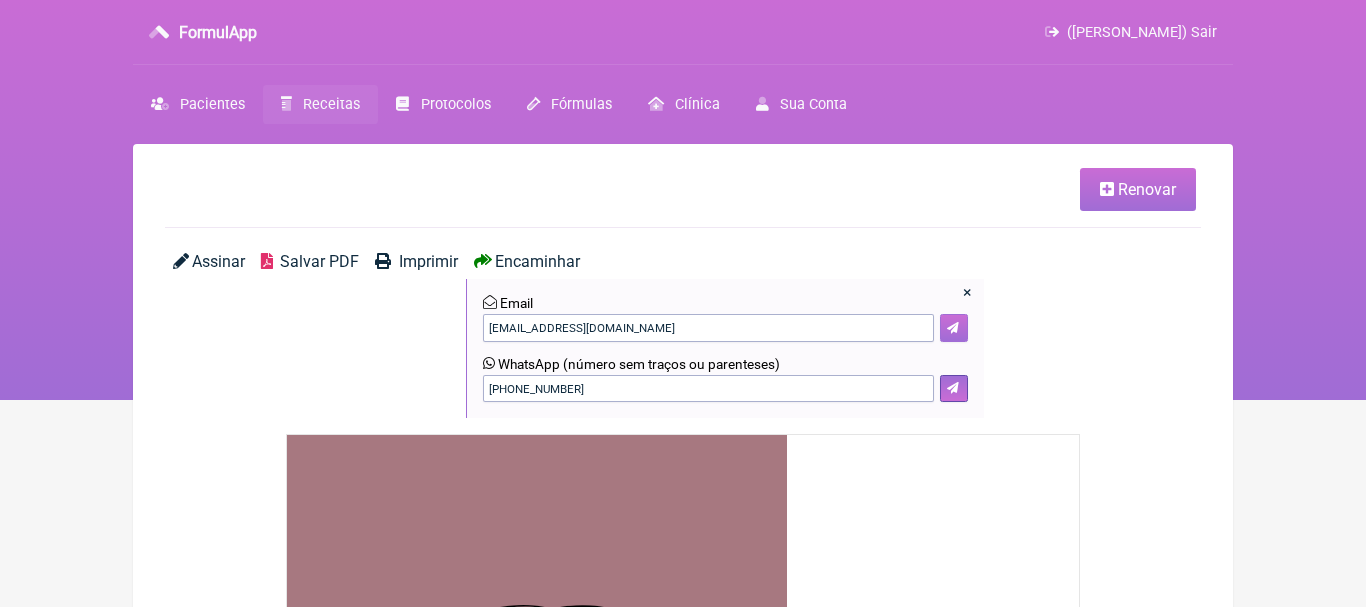 click at bounding box center (954, 328) 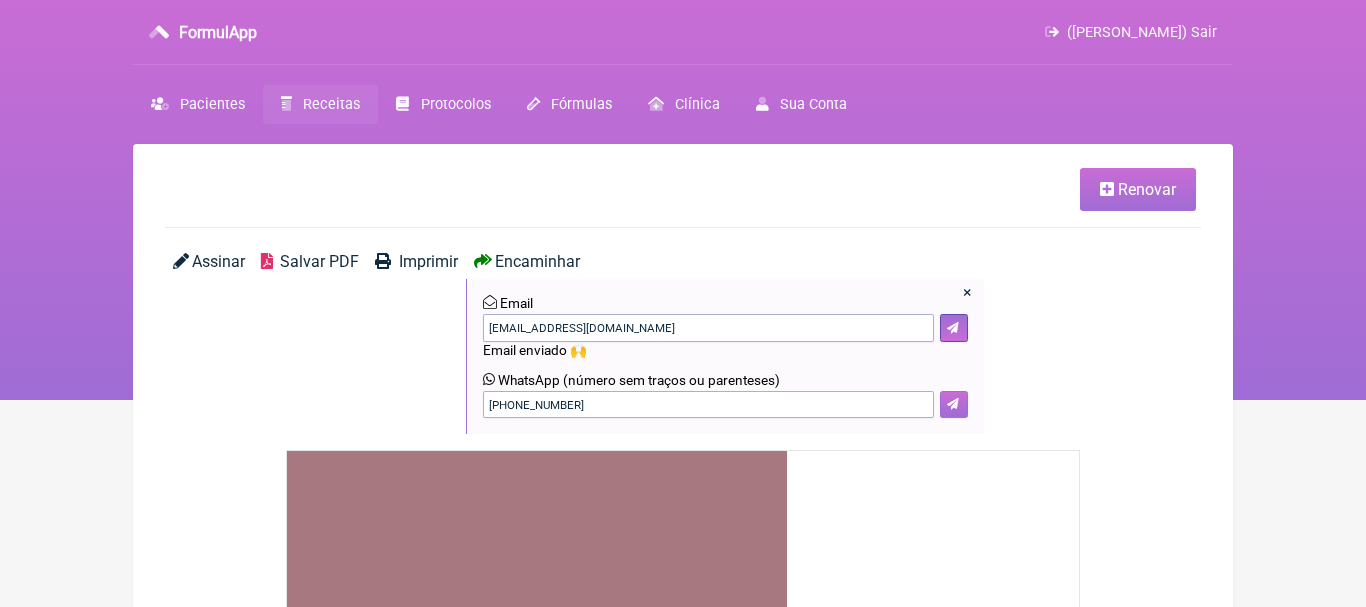 click at bounding box center [953, 404] 